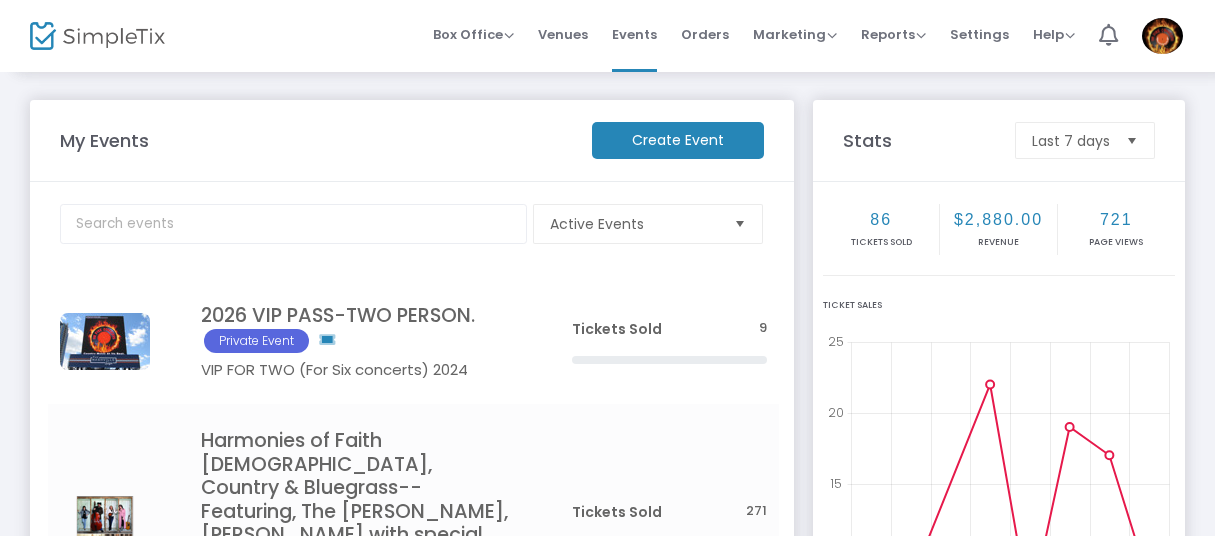 scroll, scrollTop: 0, scrollLeft: 0, axis: both 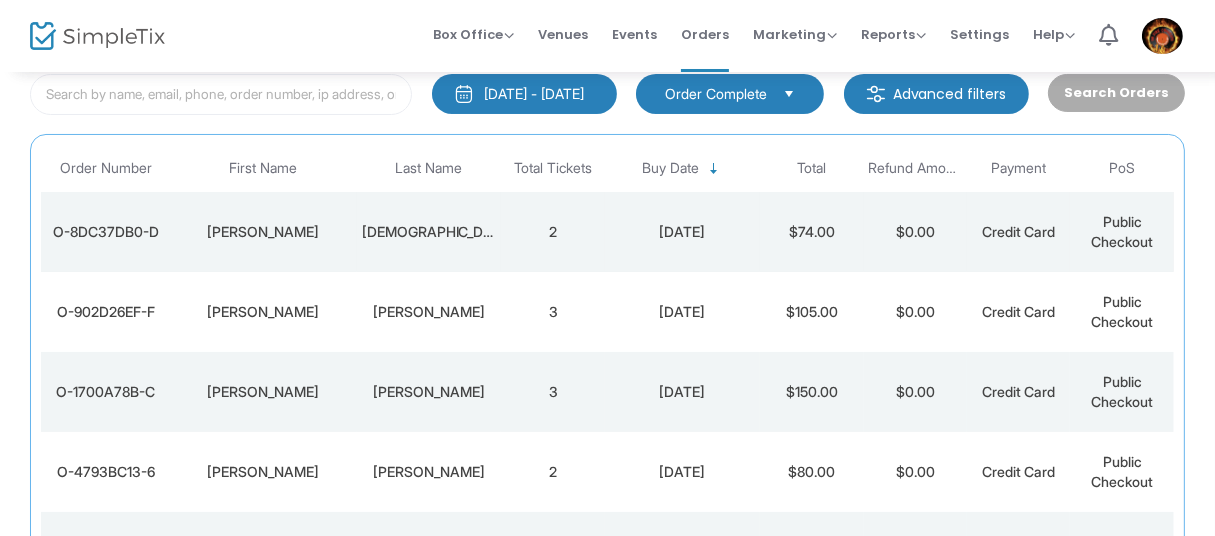 click on "2" 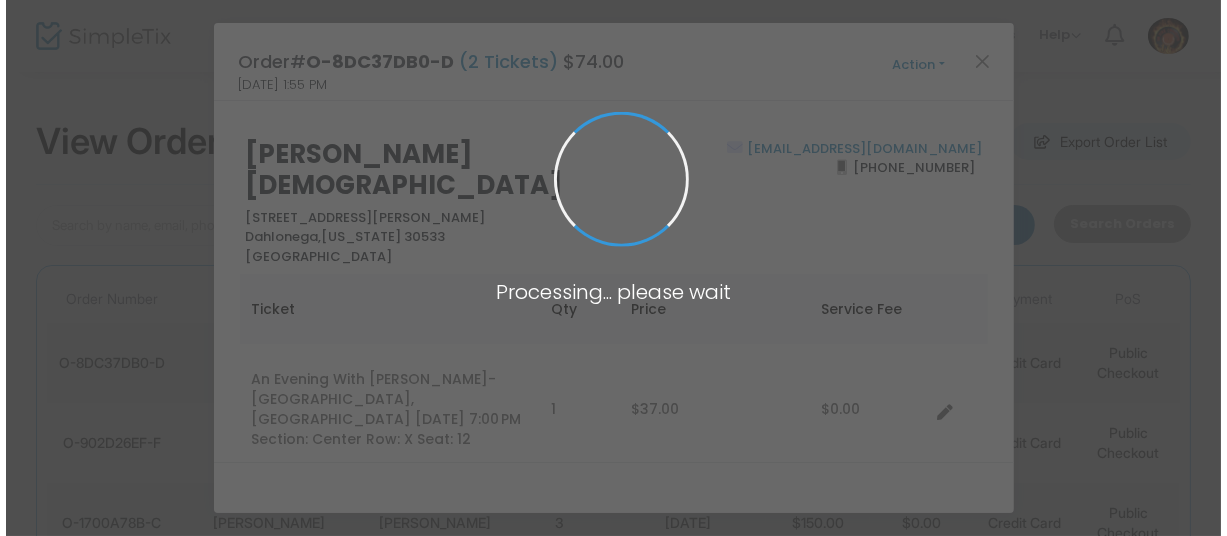 scroll, scrollTop: 0, scrollLeft: 0, axis: both 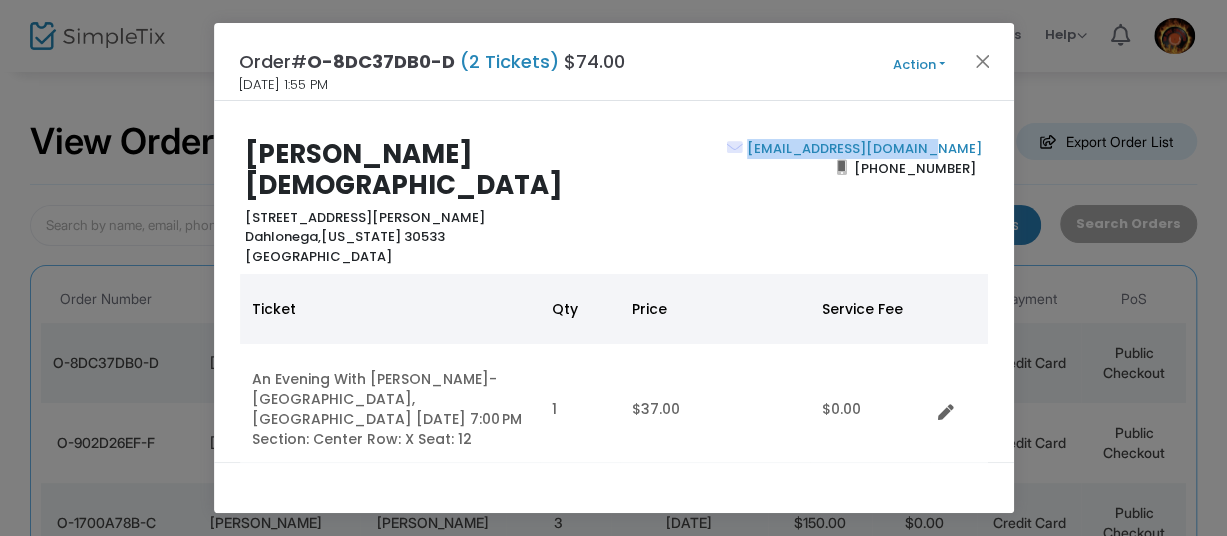 drag, startPoint x: 986, startPoint y: 143, endPoint x: 795, endPoint y: 146, distance: 191.02356 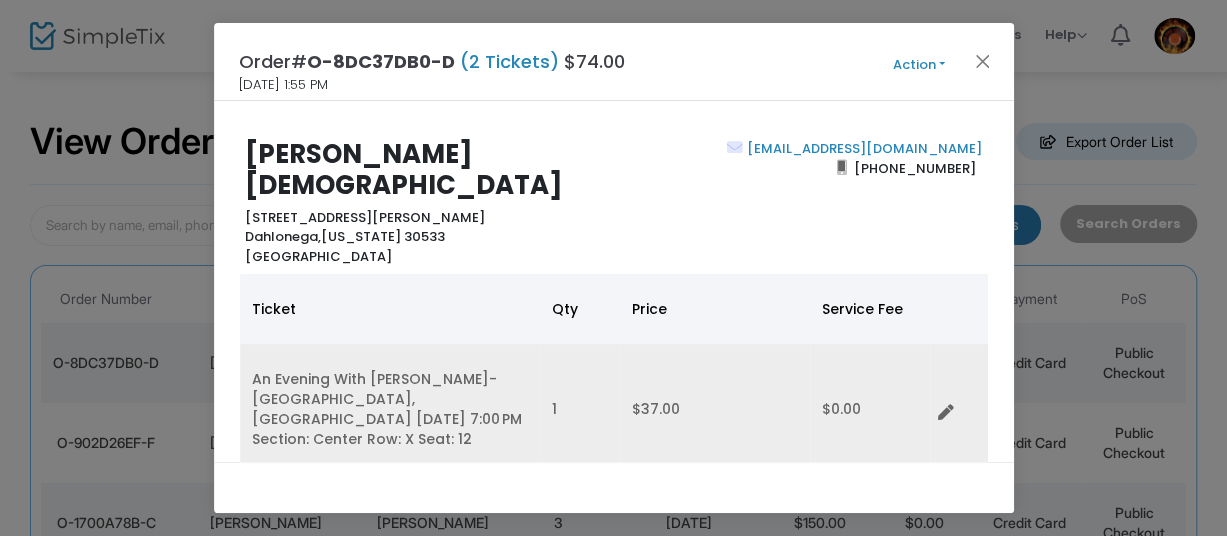 drag, startPoint x: 786, startPoint y: 301, endPoint x: 775, endPoint y: 316, distance: 18.601076 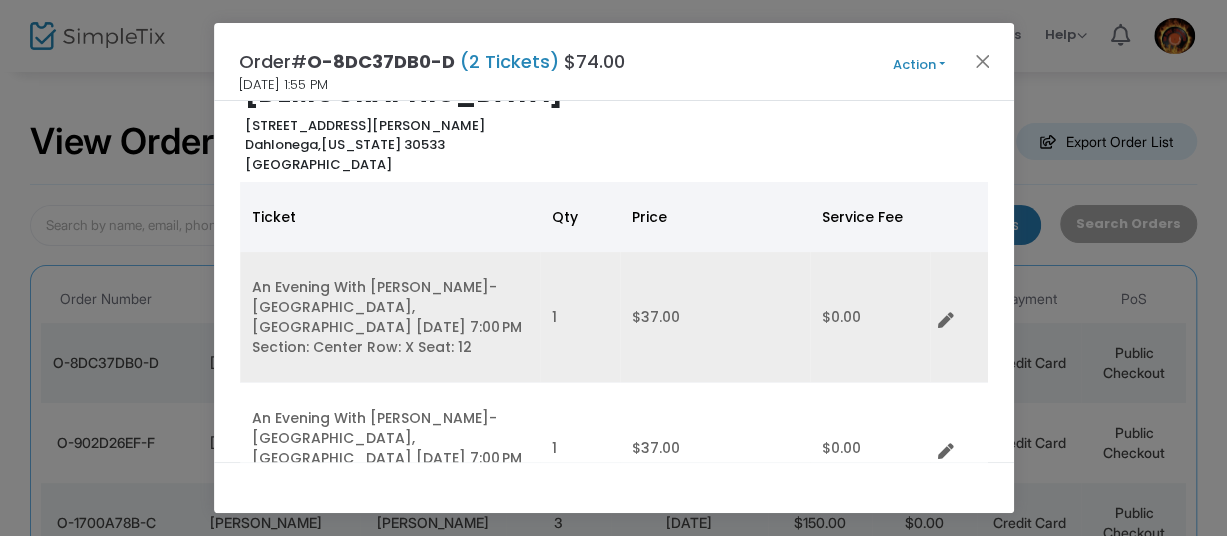 scroll, scrollTop: 0, scrollLeft: 0, axis: both 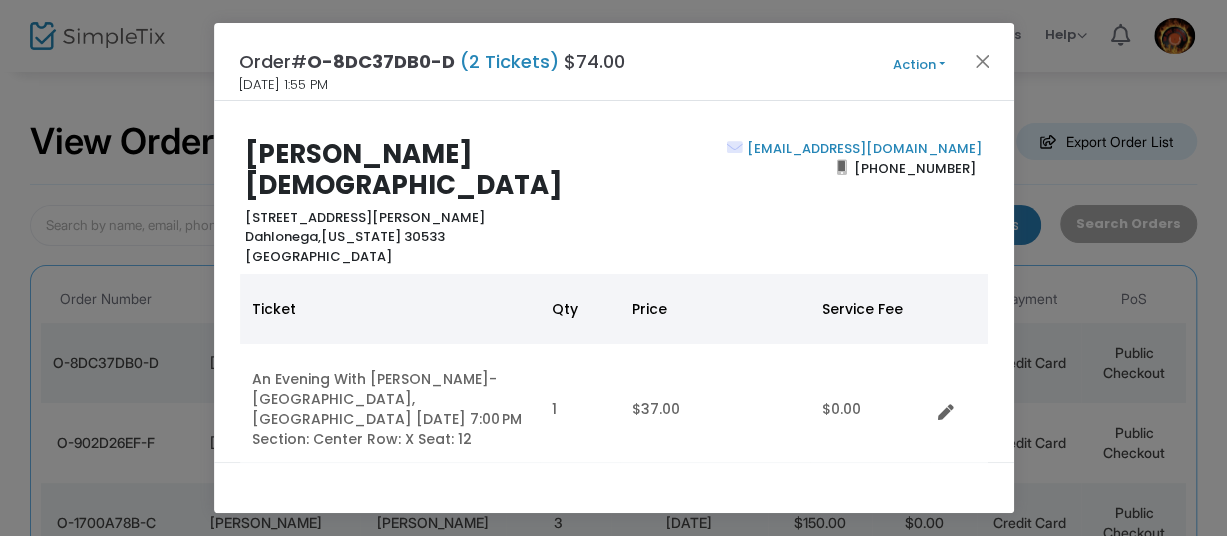 click on "Order#  O-8DC37DB0-D  (2 Tickets)  $74.00    7/11/2025 1:55 PM   Action  Mark Admitted Edit Order Edit Attendee Details Add Another Ticket Change Seats Print Order Summary View e-Tickets  Send e-Tickets & Receipt  Partial Refund Full Refund Cancel Order (No Refund) Chargeback Dispute" 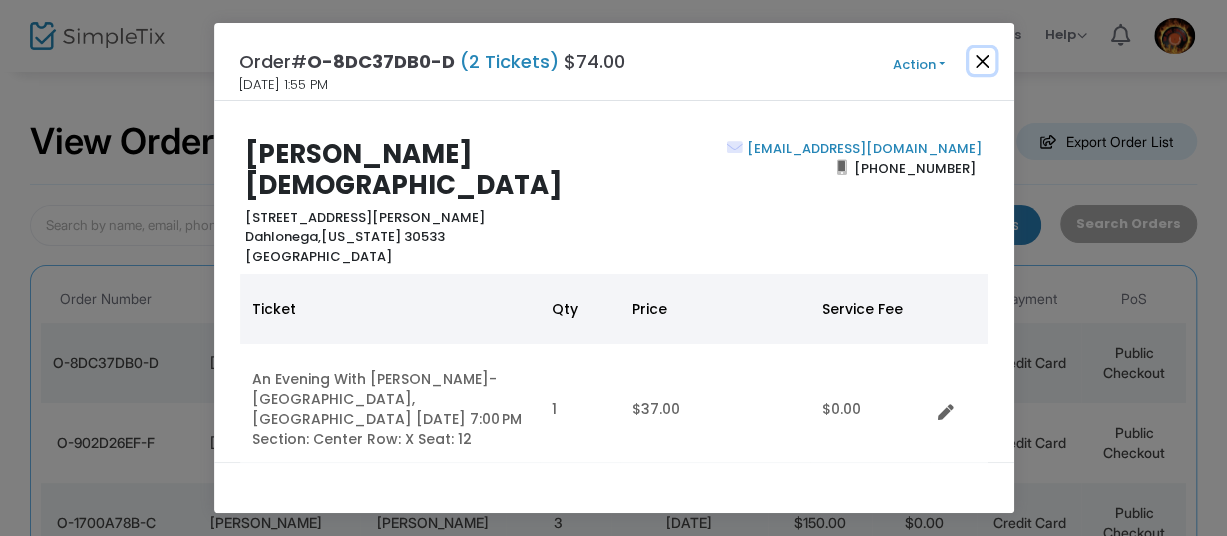 click 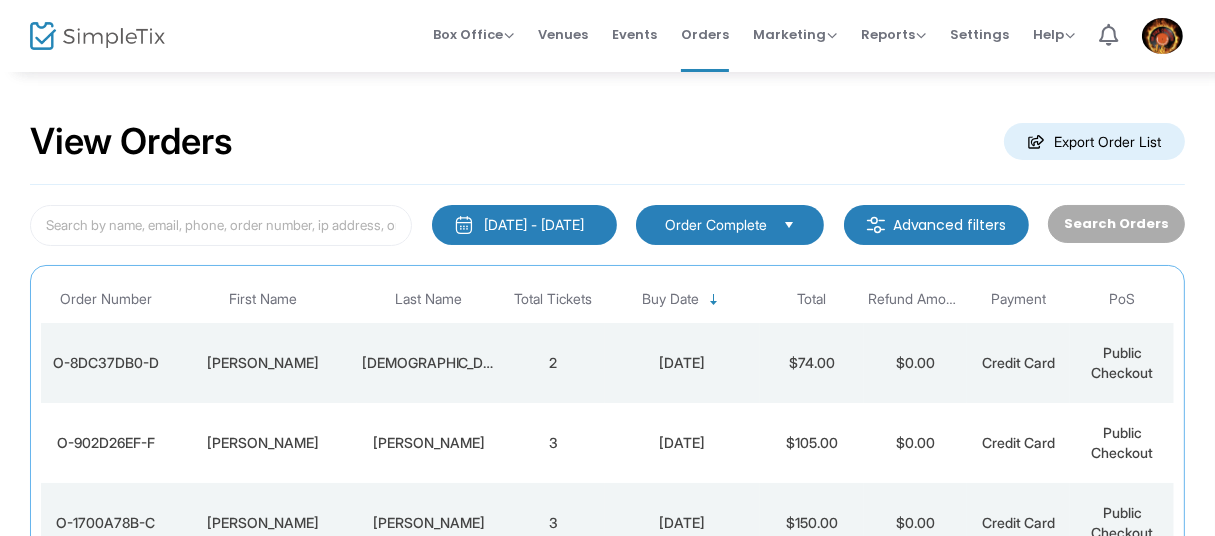 click on "3" 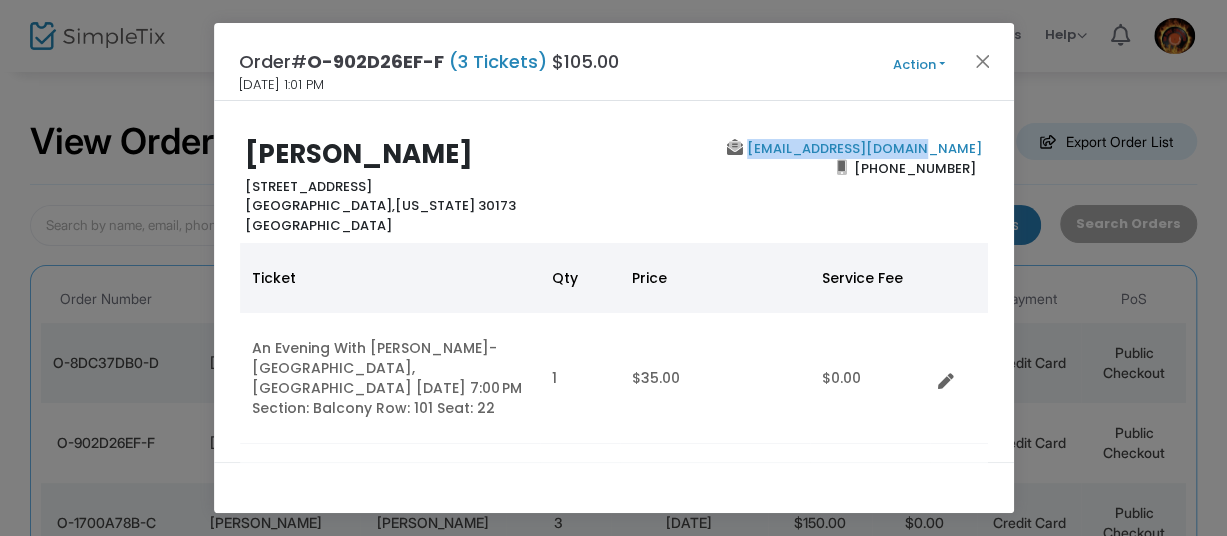 drag, startPoint x: 991, startPoint y: 149, endPoint x: 797, endPoint y: 149, distance: 194 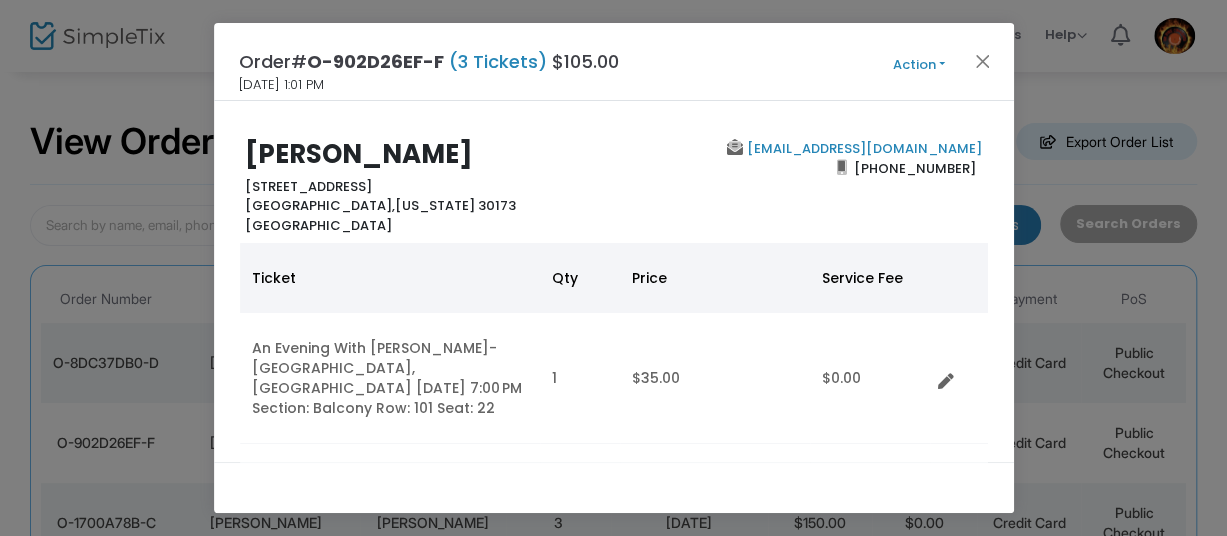 click on "Price" 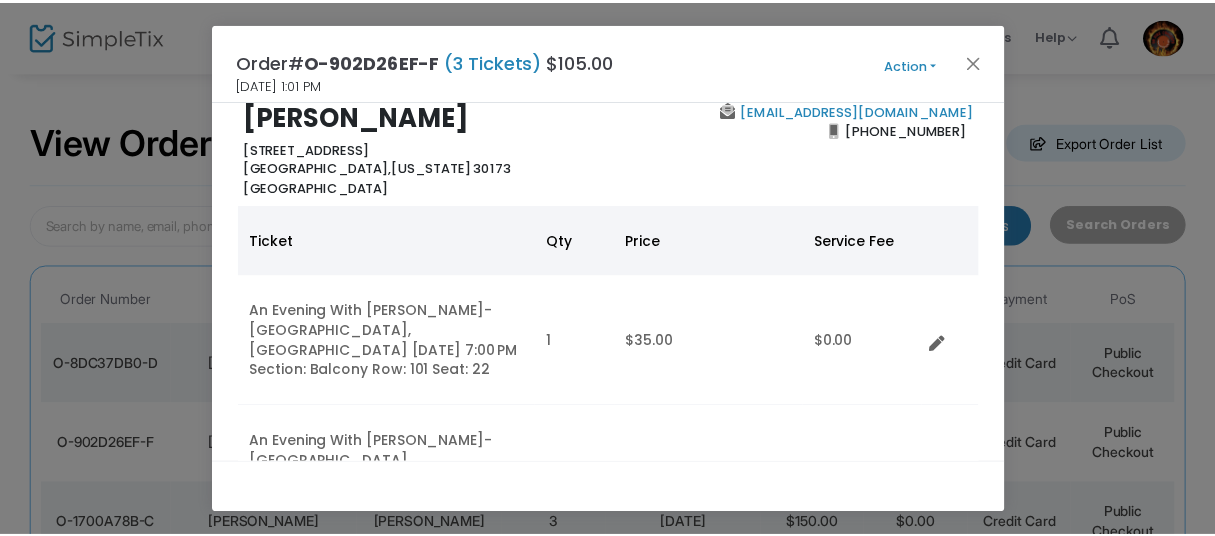scroll, scrollTop: 0, scrollLeft: 0, axis: both 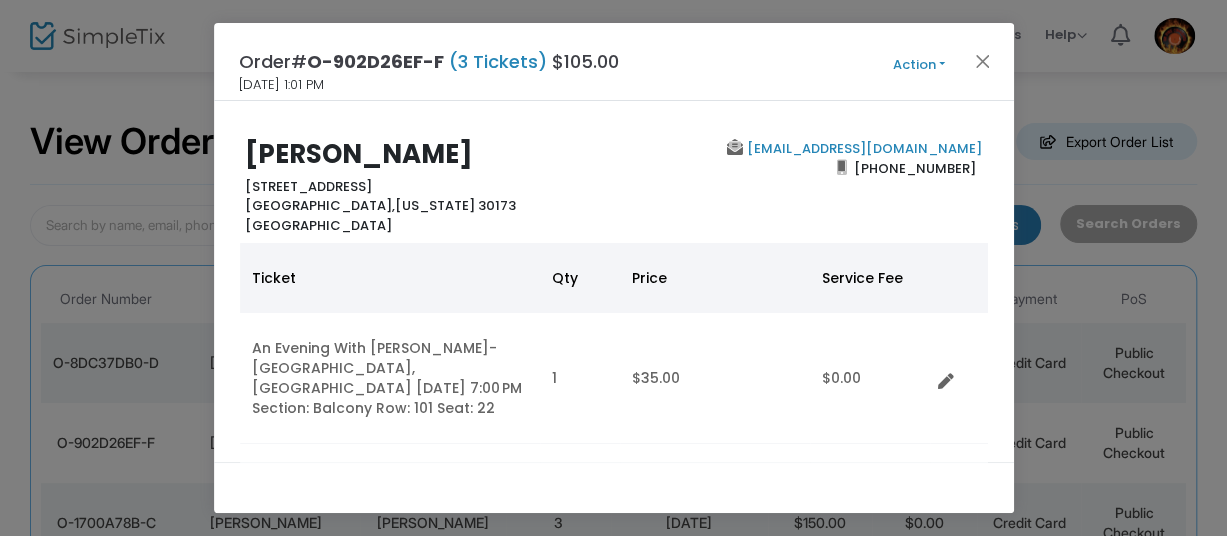 click on "caseyellen52@gmail.com  (706) 584-5954" 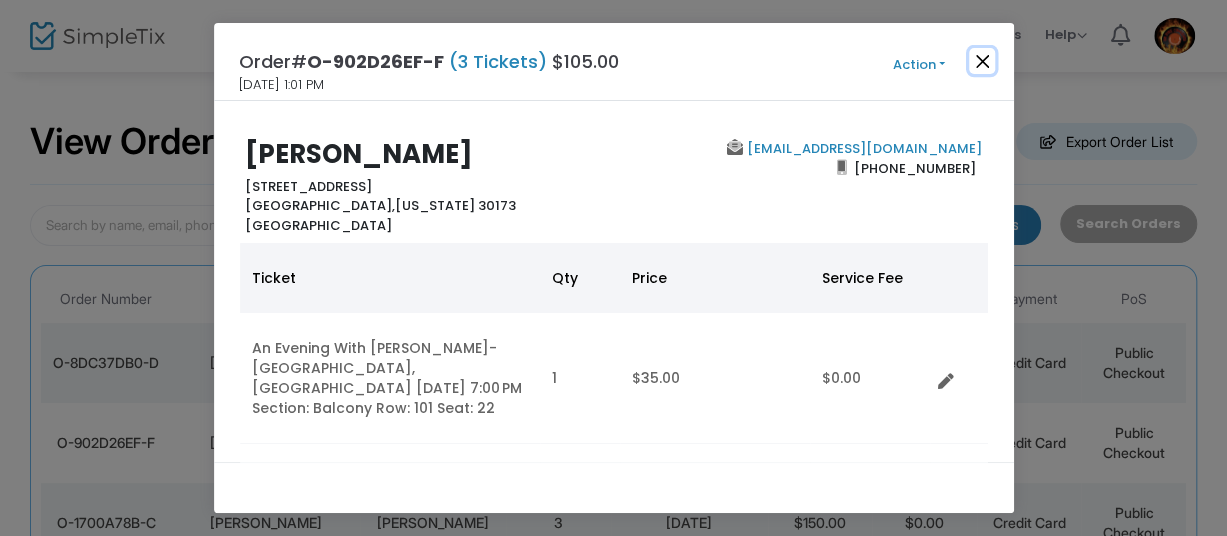 click 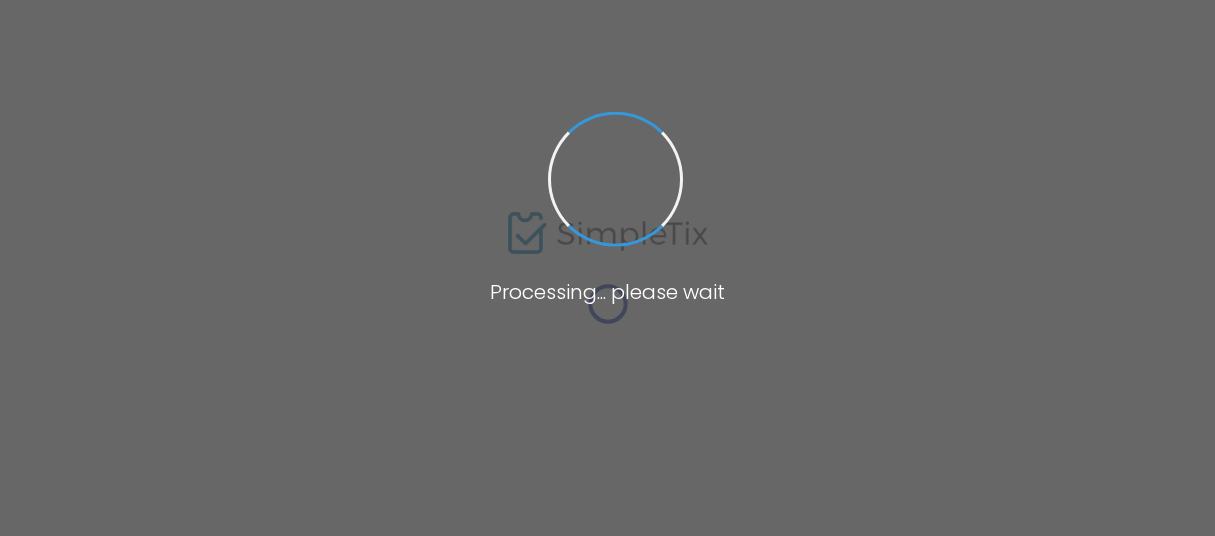 scroll, scrollTop: 0, scrollLeft: 0, axis: both 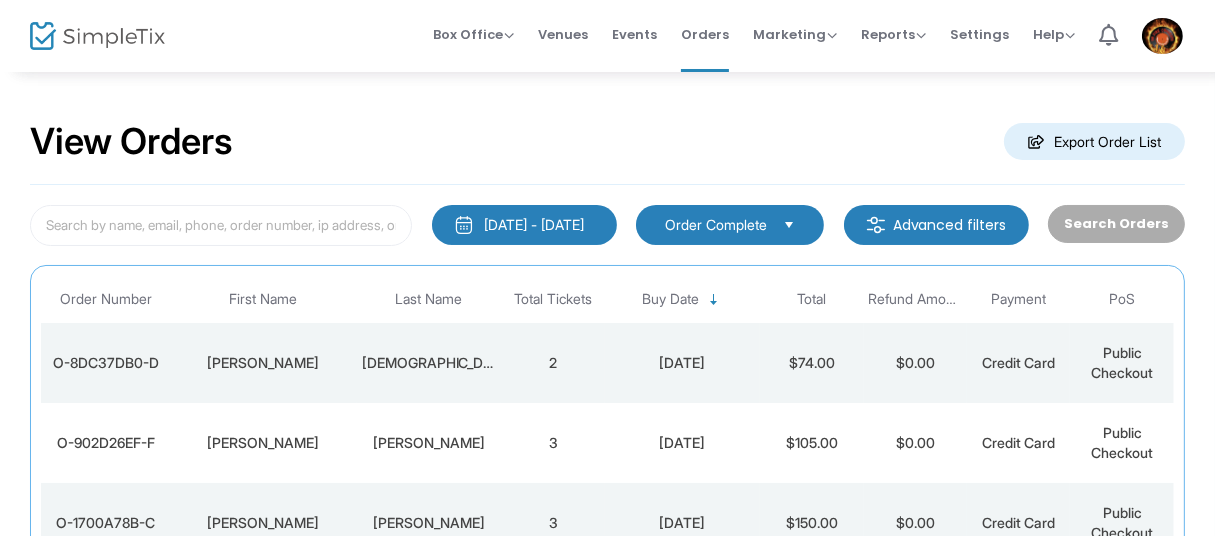 click on "View Orders  Export Order List" 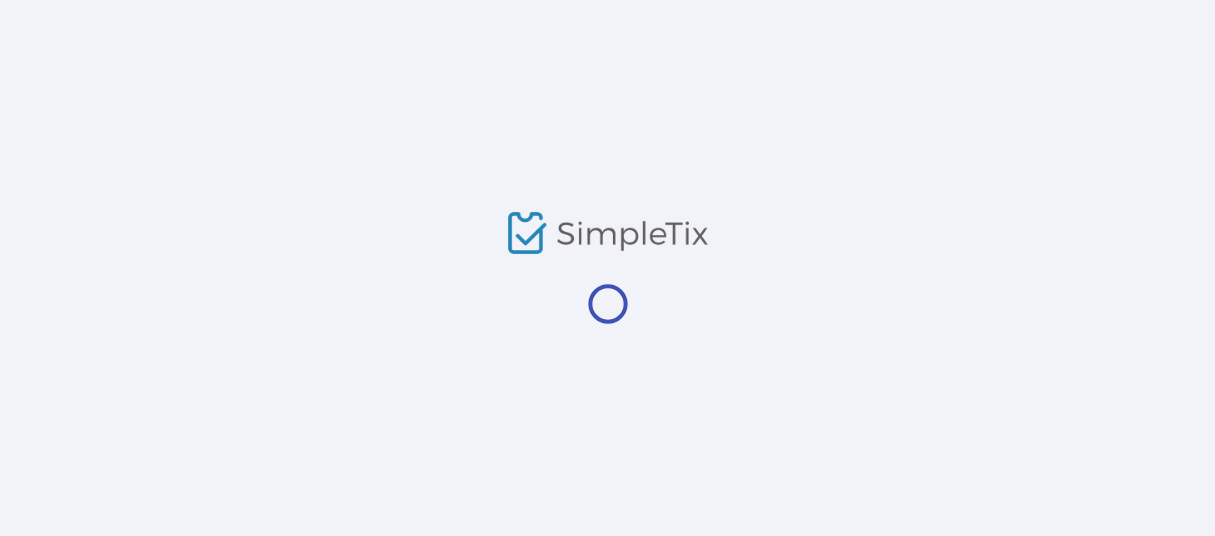 scroll, scrollTop: 0, scrollLeft: 0, axis: both 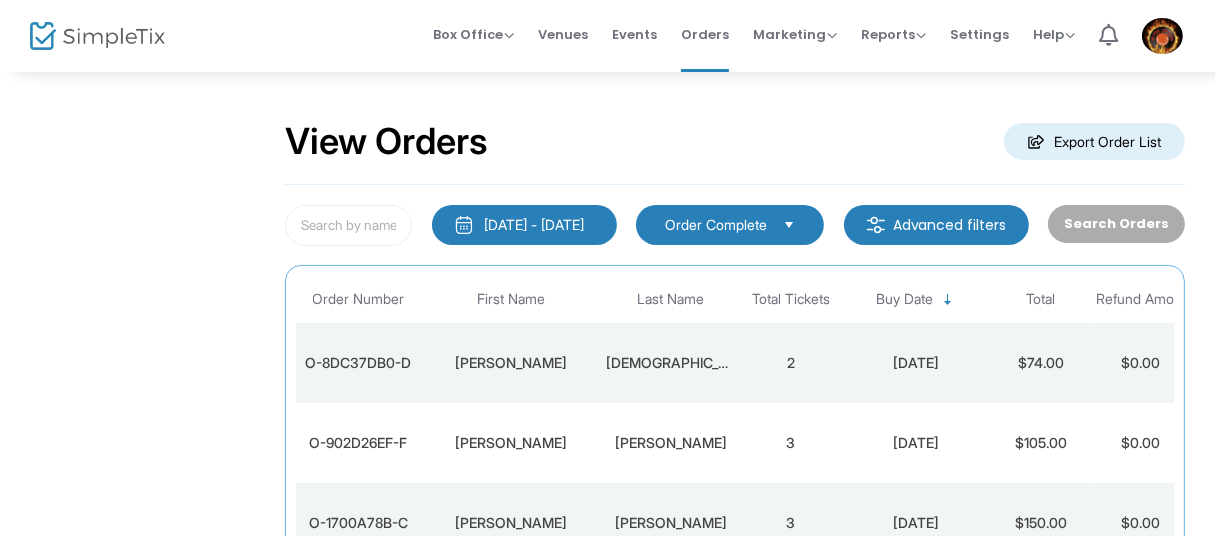 click on "View Orders  Export Order List" 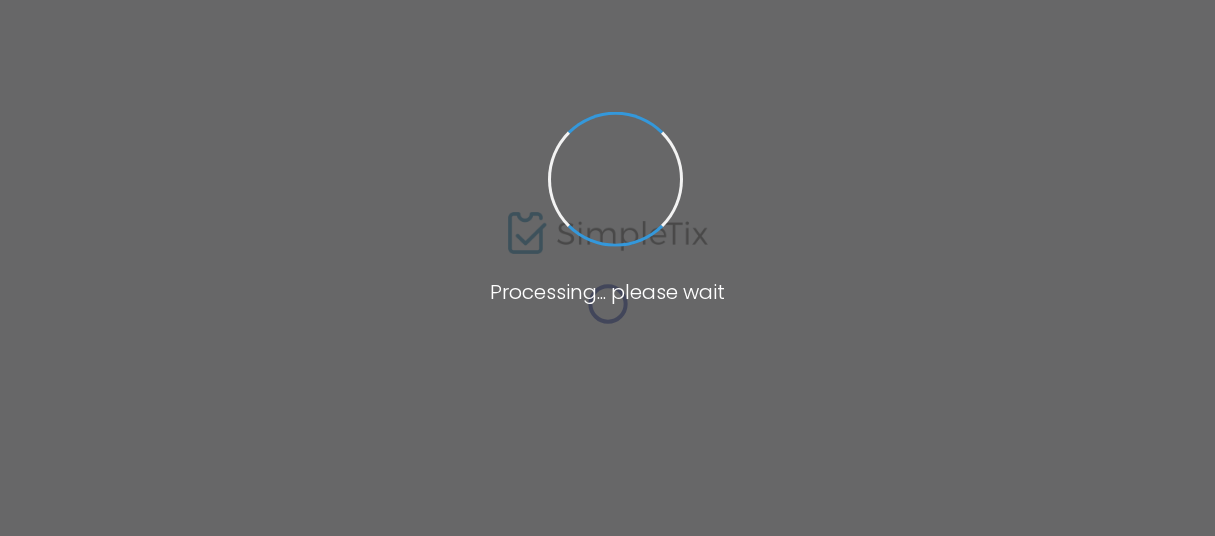 scroll, scrollTop: 0, scrollLeft: 0, axis: both 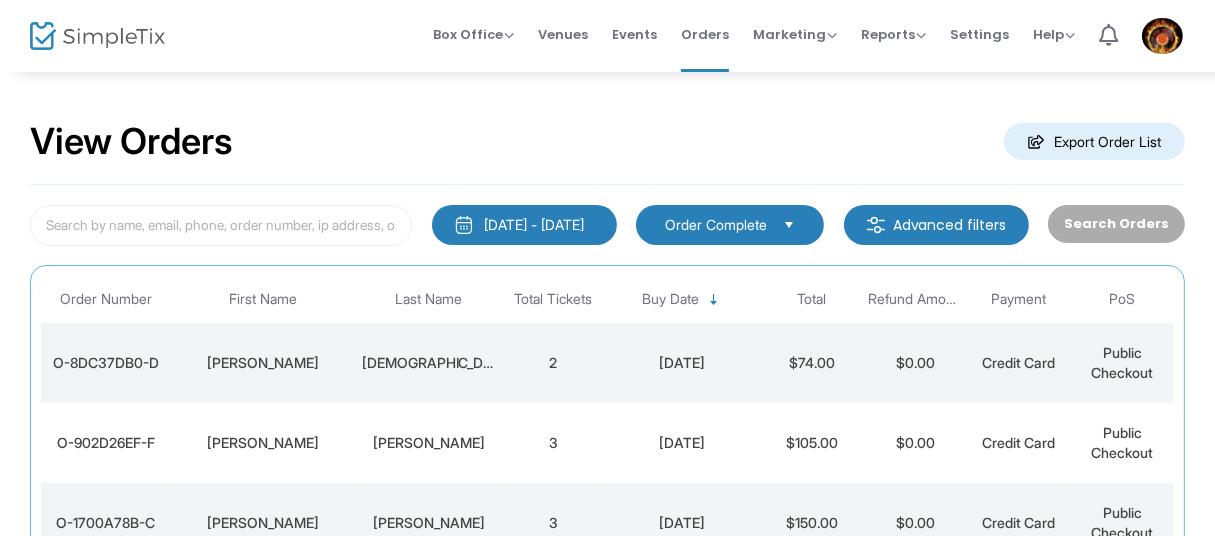 click on "View Orders  Export Order List" 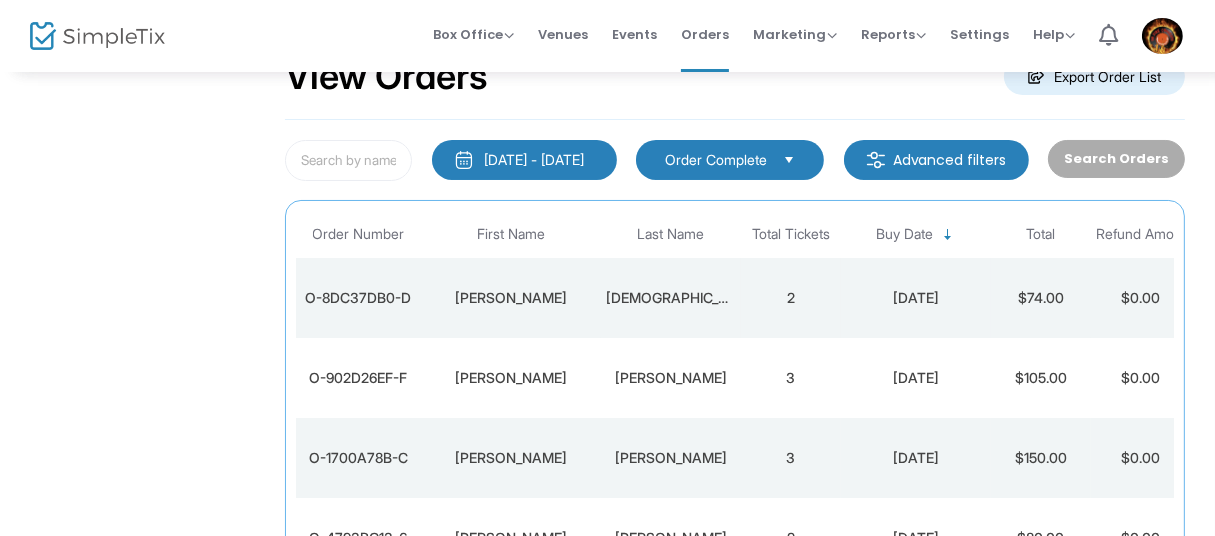 scroll, scrollTop: 164, scrollLeft: 0, axis: vertical 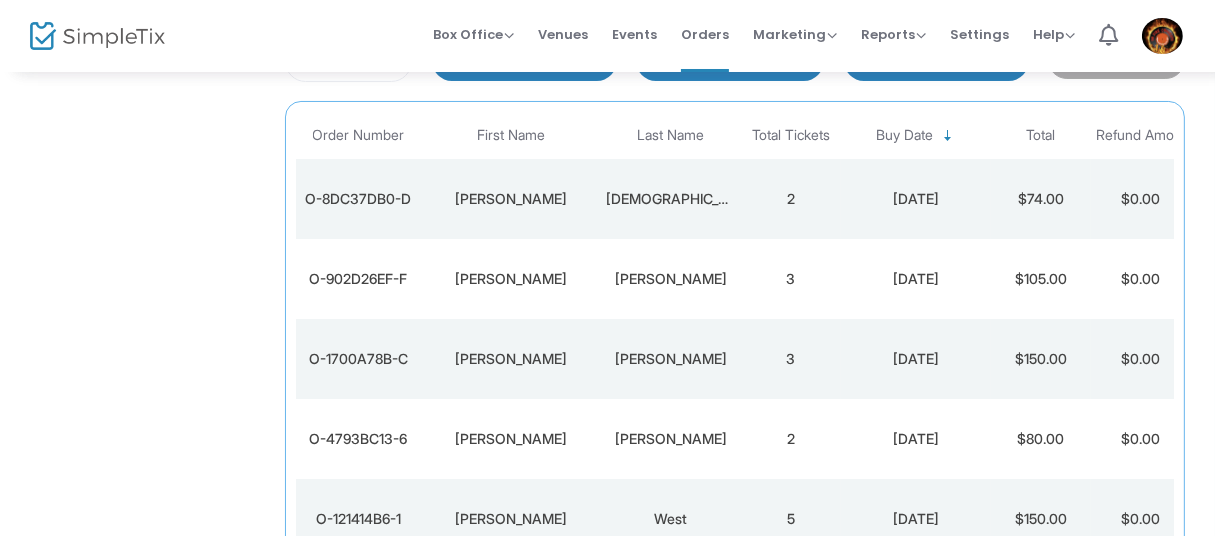 click on "View Orders  Export Order List   [DATE] - [DATE]  Last 30 Days [DATE] [DATE] This week This Month Last Month Past 3 Months Past 12 Months Past 2 Years This Year All Time Custom Range Cancel Apply   Order Complete  Advanced filters   Search Orders  Promo code category Promo code Payment Type Point of Sale (PoS) Order Number First Name Last Name Total Tickets Buy Date Total Refund Amount Payment PoS  O-8DC37DB0-D   [PERSON_NAME]  2  [DATE]   $74.00    $0.00   Credit Card Public Checkout  O-902D26EF-F   [PERSON_NAME]  3  [DATE]   $105.00    $0.00   Credit Card Public Checkout  O-1700A78B-[PERSON_NAME]  3  [DATE]   $150.00    $0.00   Credit Card Public Checkout  O-4793BC13-6   [PERSON_NAME]   2  [DATE]   $80.00    $0.00   Credit Card Public Checkout  O-121414B6-1   [PERSON_NAME]  5  [DATE]   $150.00    $0.00   Credit Card Public Checkout  O-0553B2A6-B   [PERSON_NAME]  2  [DATE]   $60.00    $0.00   Credit Card Public Checkout  O-40EA206B-9   [PERSON_NAME]   2  [DATE]  2" 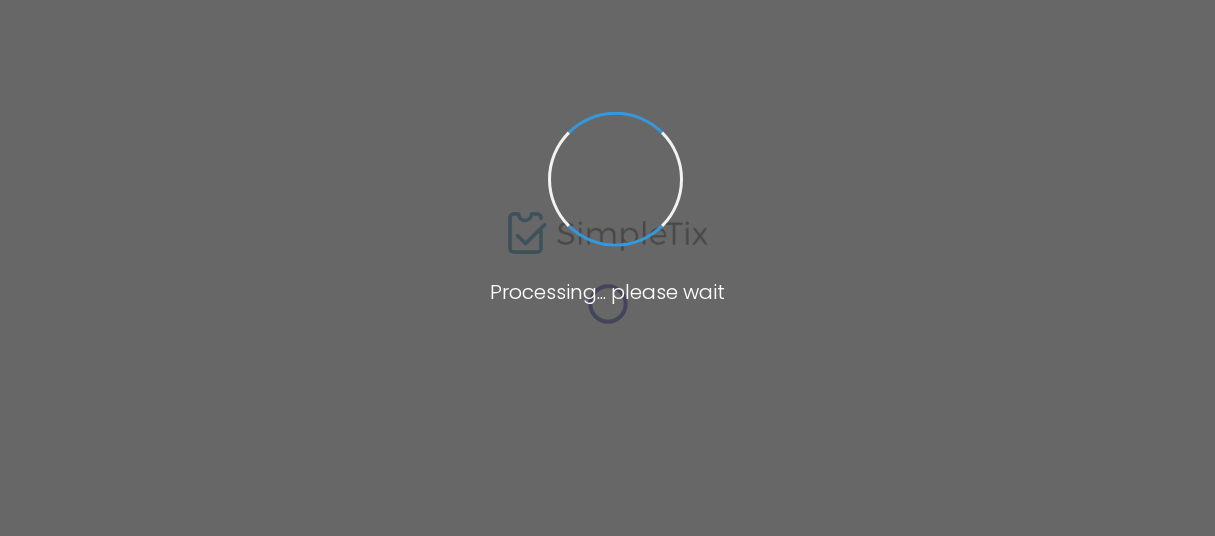 scroll, scrollTop: 0, scrollLeft: 0, axis: both 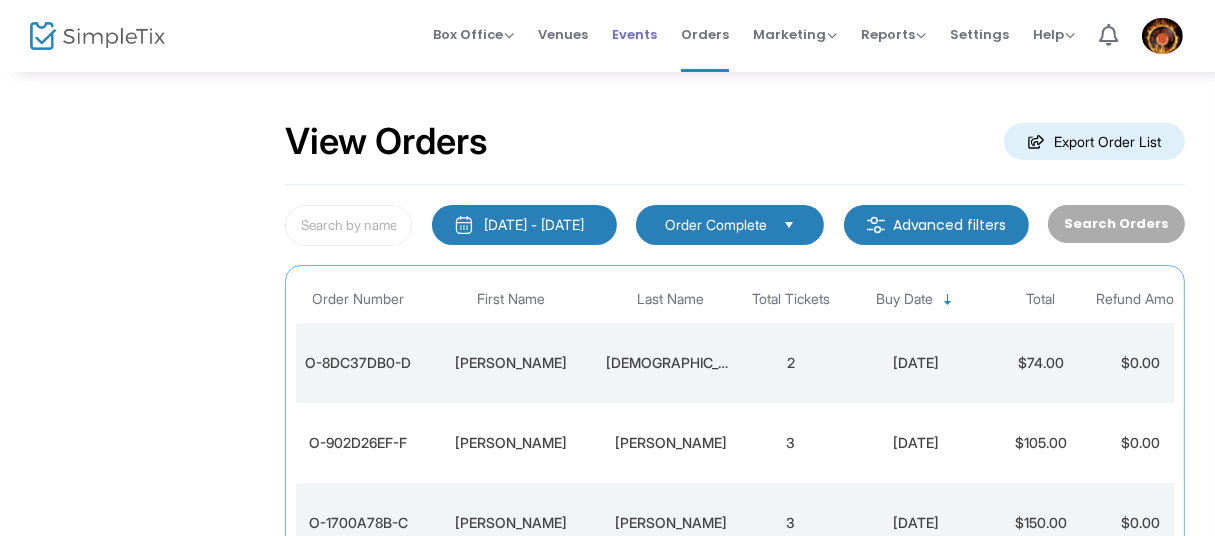 click on "Events" at bounding box center (634, 34) 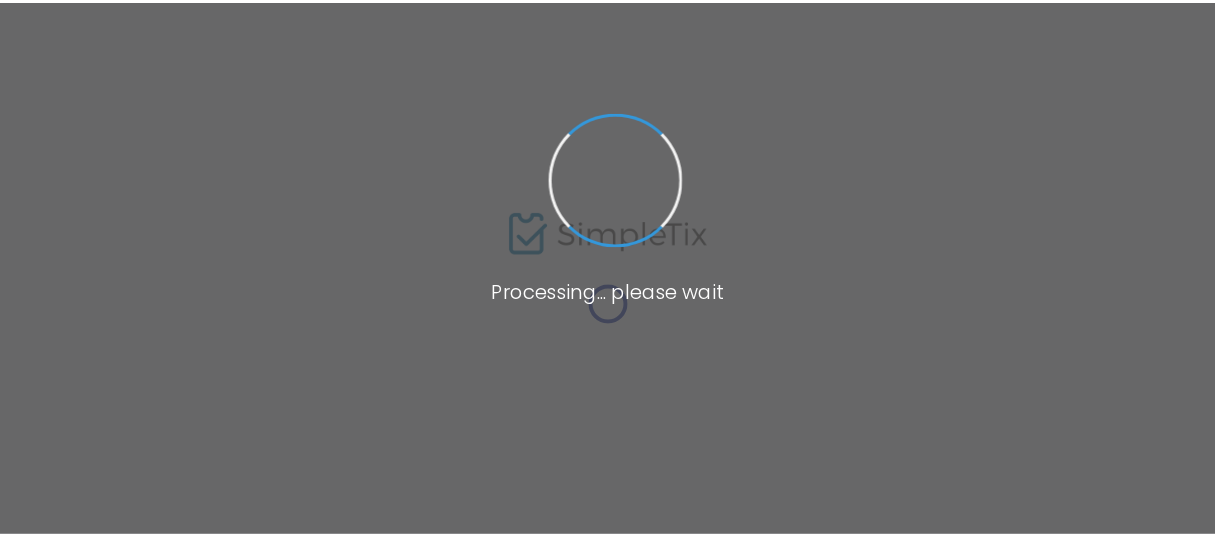 scroll, scrollTop: 0, scrollLeft: 0, axis: both 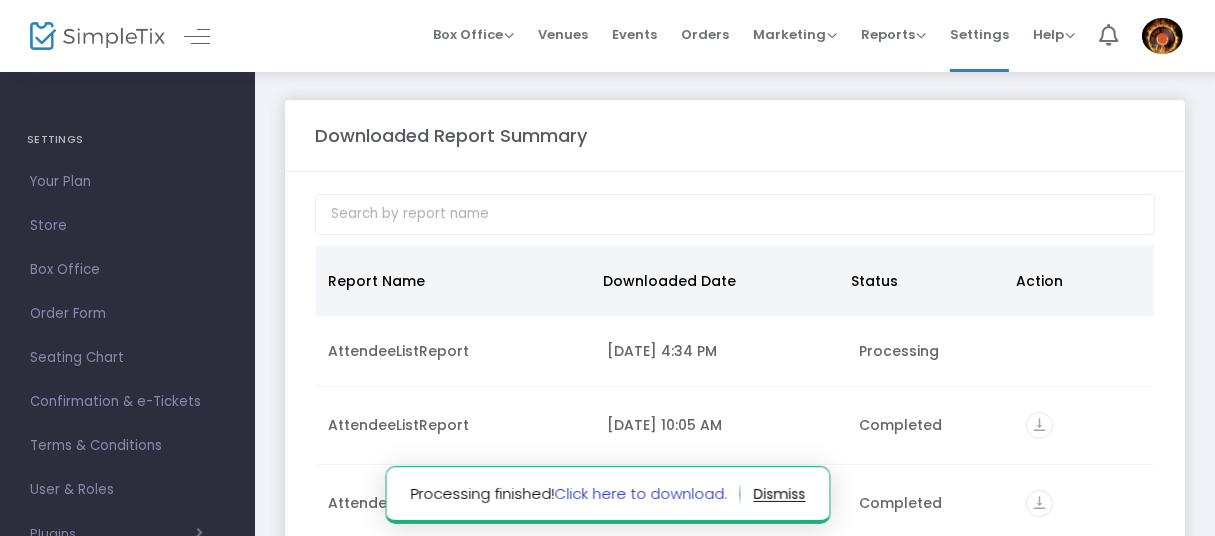 click on "Click here to download." 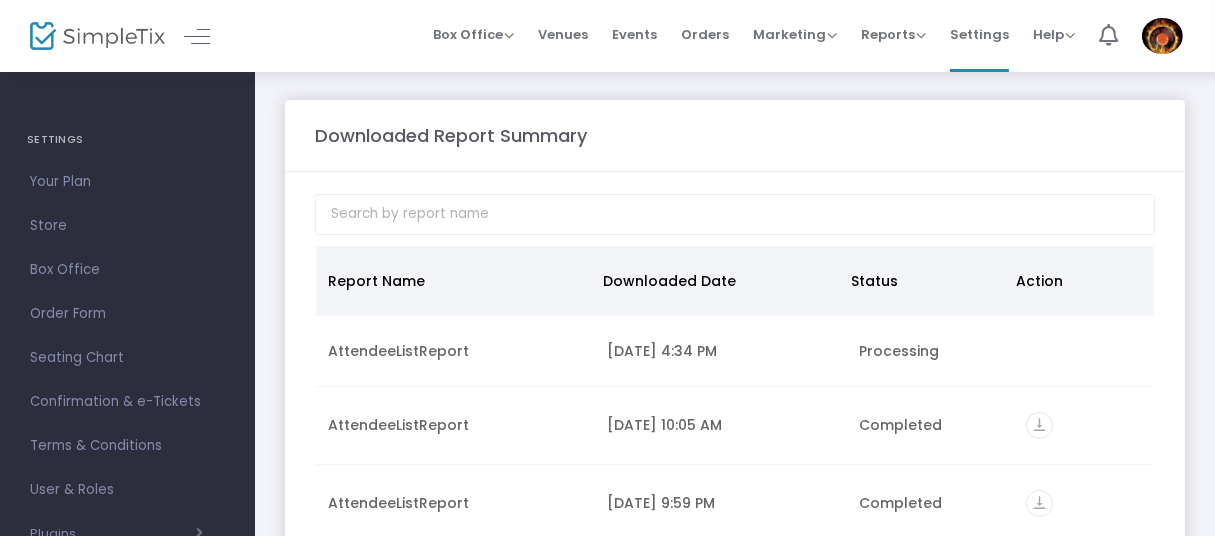 scroll, scrollTop: 7, scrollLeft: 0, axis: vertical 